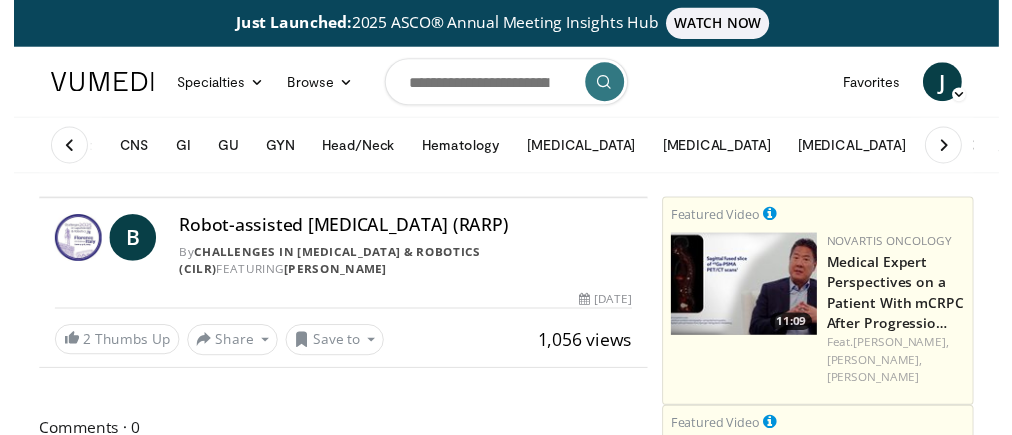scroll, scrollTop: 0, scrollLeft: 0, axis: both 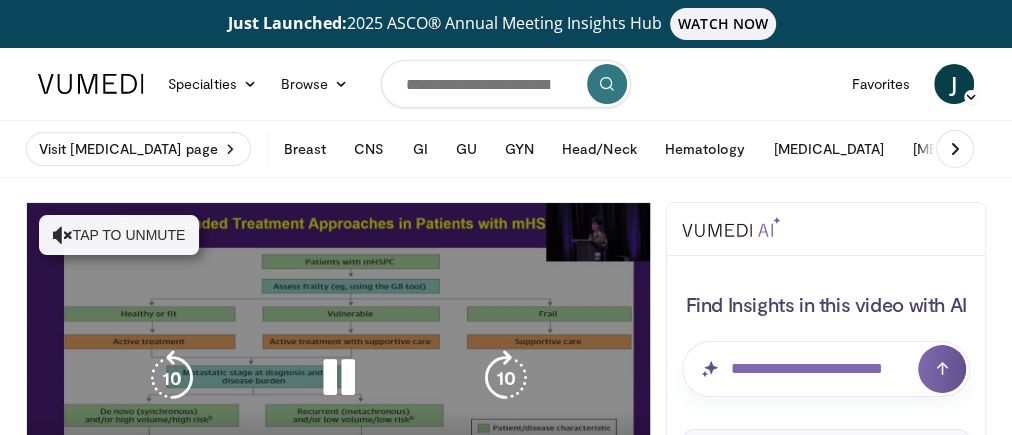 click on "Tap to unmute" at bounding box center [119, 235] 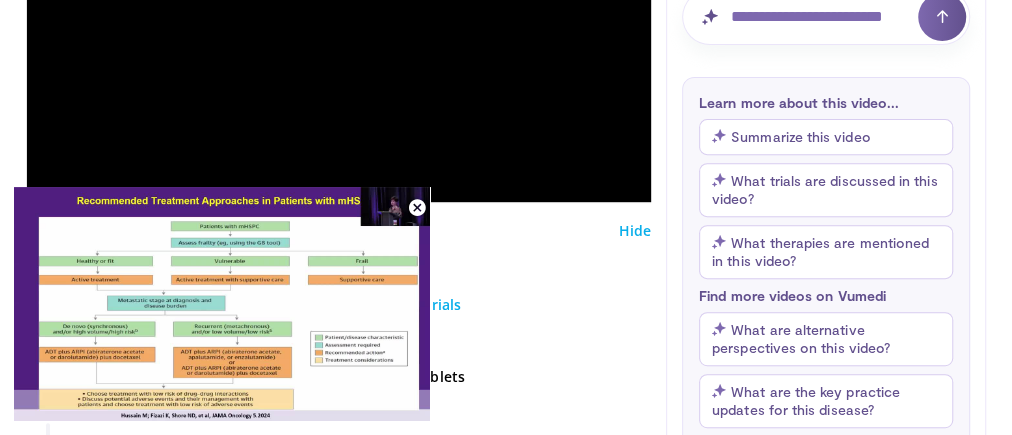scroll, scrollTop: 490, scrollLeft: 0, axis: vertical 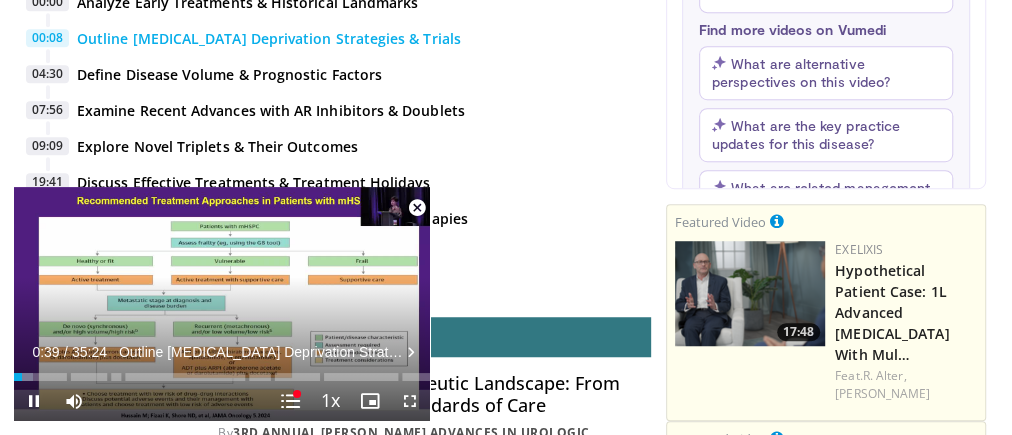 click at bounding box center [417, 208] 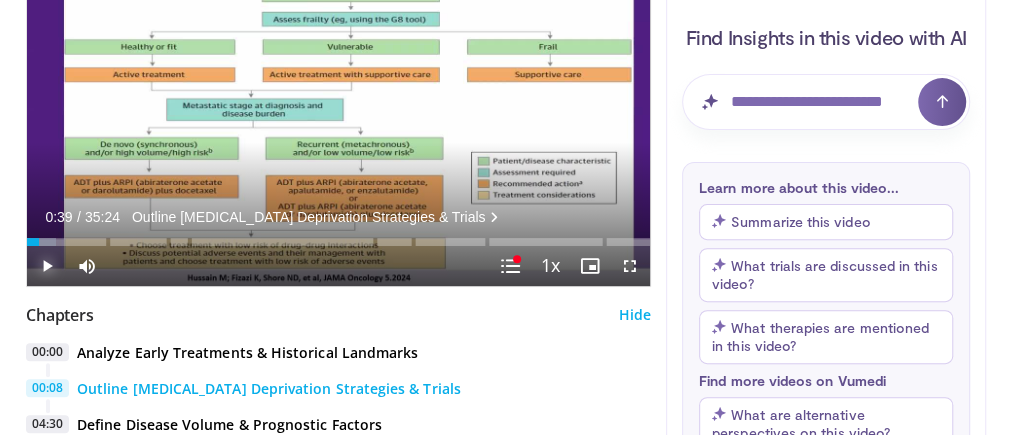 drag, startPoint x: 60, startPoint y: 260, endPoint x: 44, endPoint y: 261, distance: 16.03122 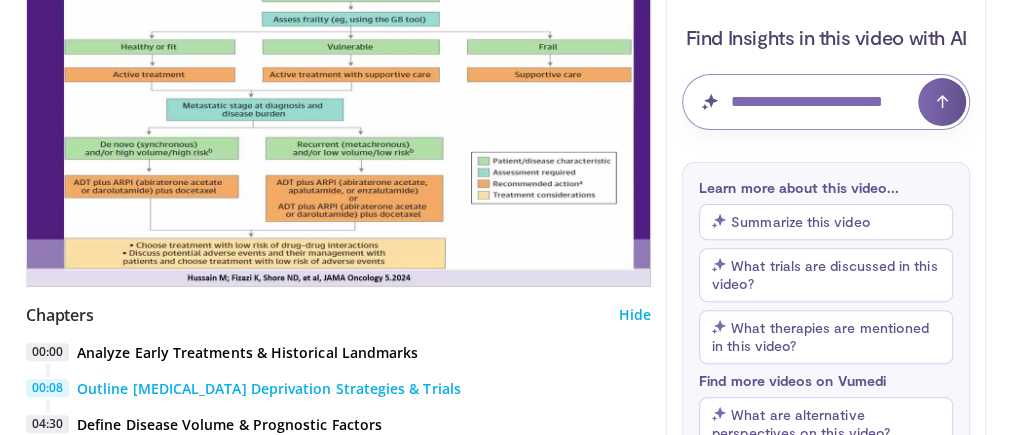 click at bounding box center (826, 102) 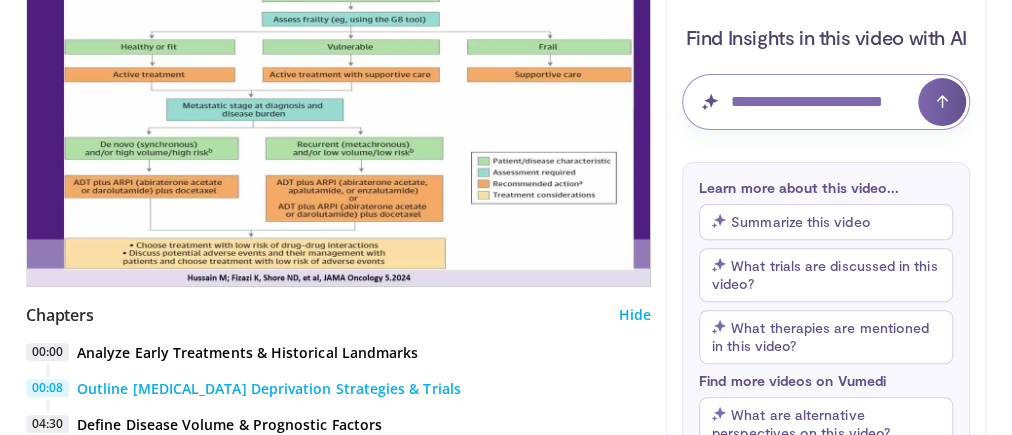 scroll, scrollTop: 267, scrollLeft: 0, axis: vertical 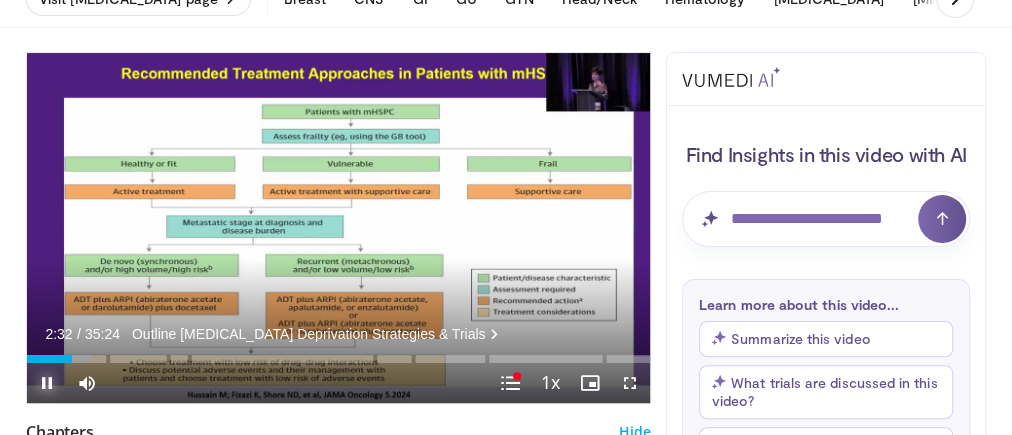 click at bounding box center [47, 383] 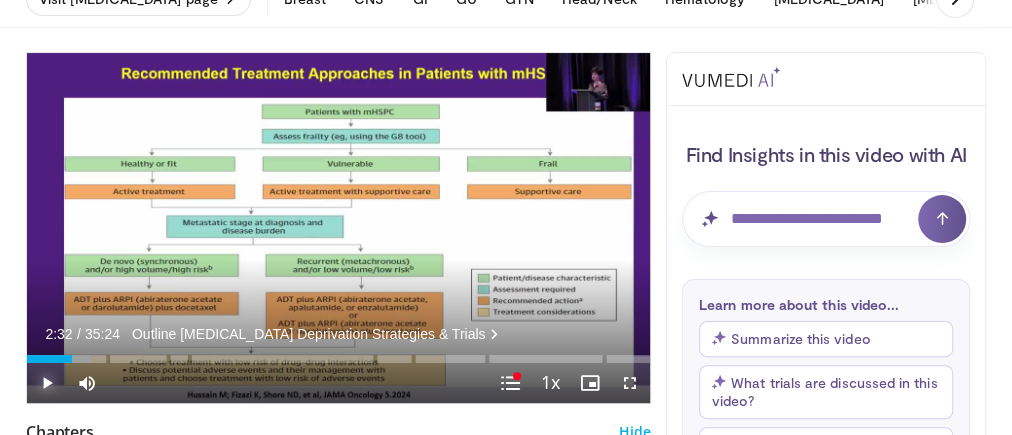 click at bounding box center (47, 383) 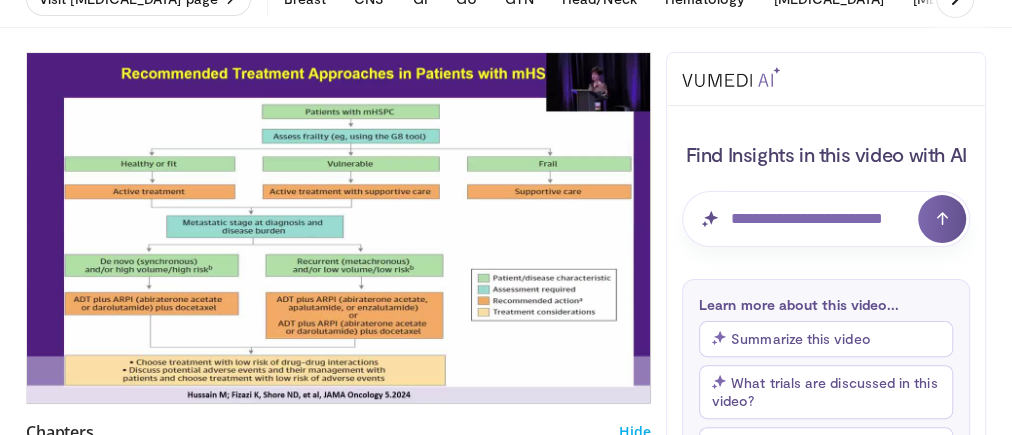 click on "Find Insights in this video with AI
Learn more about this video...
Summarize this video
What trials are discussed in this video?
What therapies are mentioned in this video?
Find more videos on Vumedi
What are alternative perspectives on this video?
What are the key practice updates for this disease?
What are related management topics?" at bounding box center (826, 415) 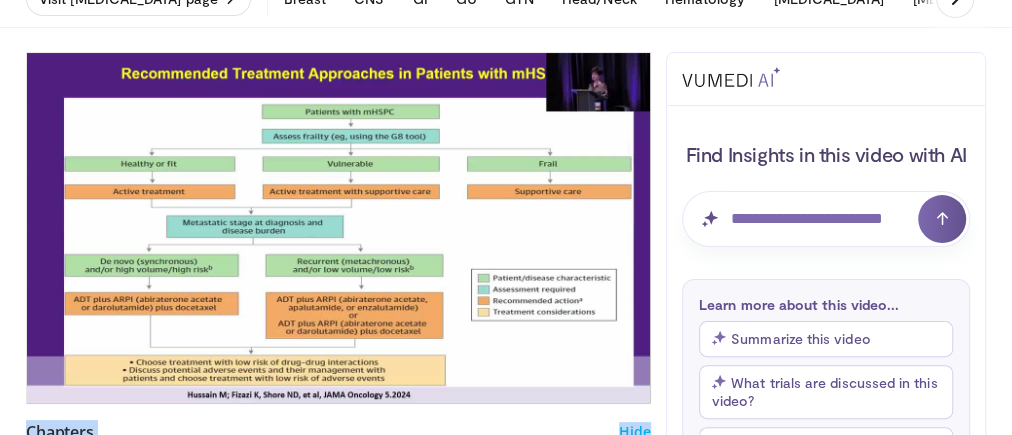 drag, startPoint x: 584, startPoint y: 87, endPoint x: 721, endPoint y: 68, distance: 138.31125 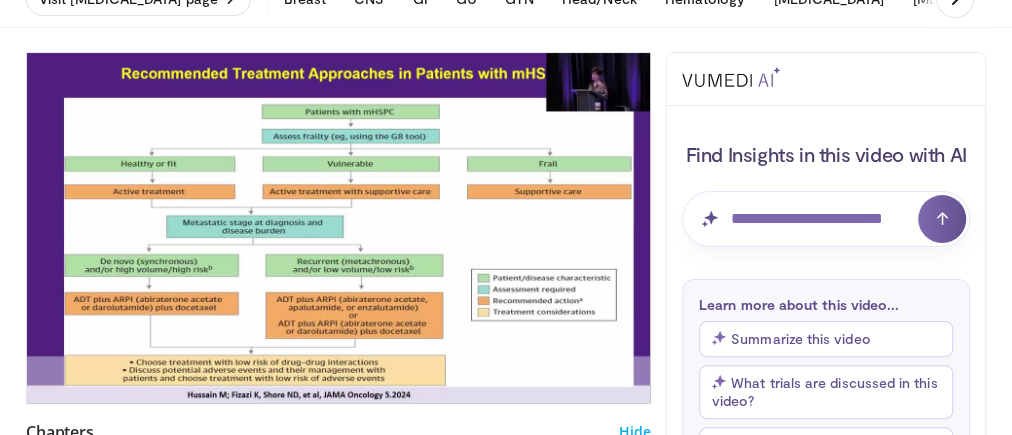 click on "Find Insights in this video with AI" at bounding box center (826, 154) 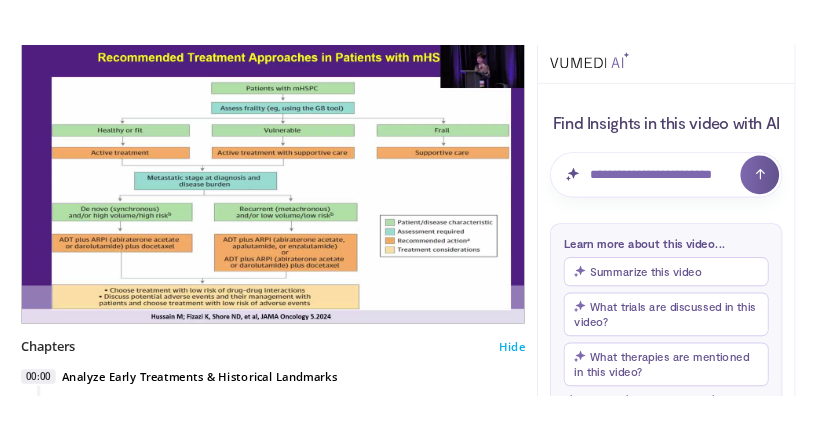 scroll, scrollTop: 150, scrollLeft: 0, axis: vertical 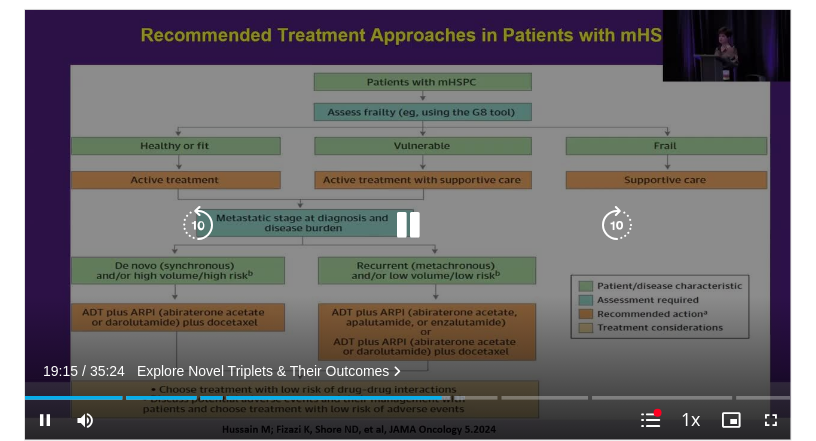 click on "10 seconds
Tap to unmute" at bounding box center [408, 225] 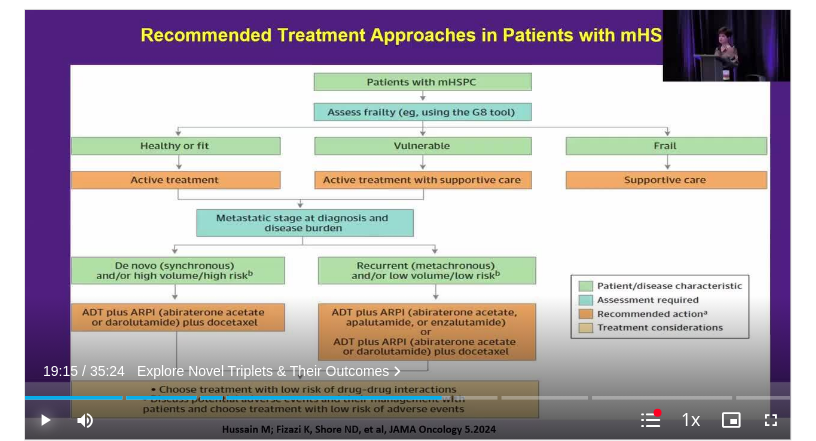 click at bounding box center [45, 420] 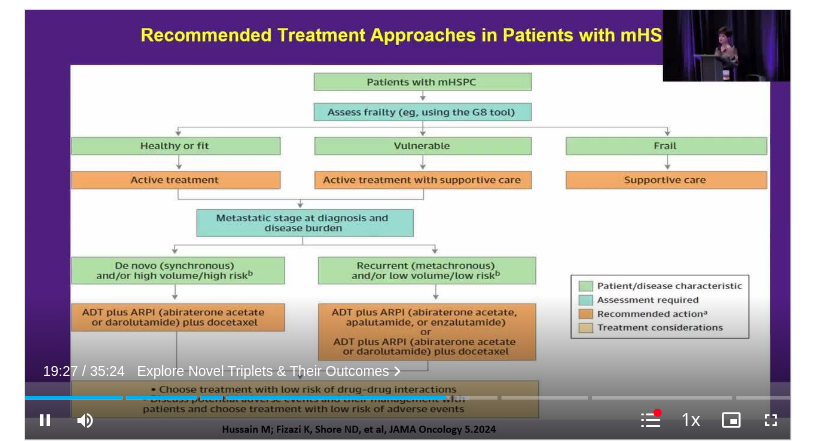 click on "**********" at bounding box center [408, 225] 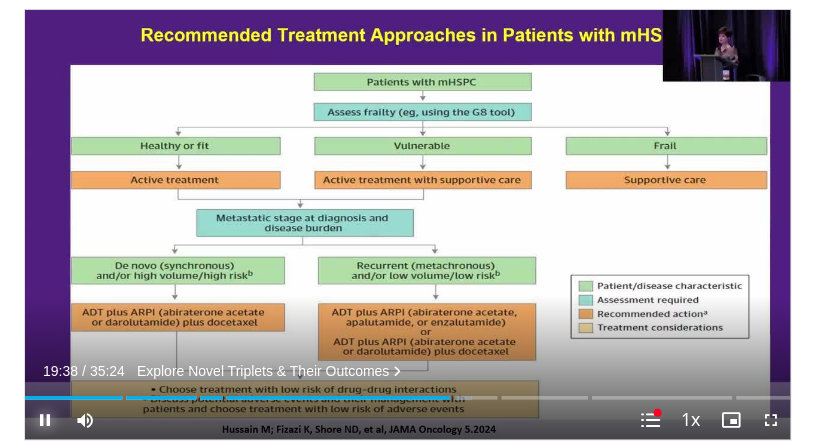click at bounding box center (45, 420) 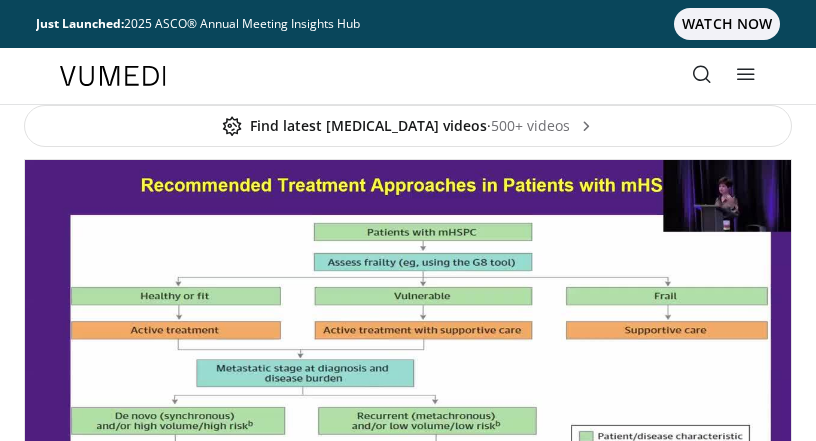 scroll, scrollTop: 150, scrollLeft: 0, axis: vertical 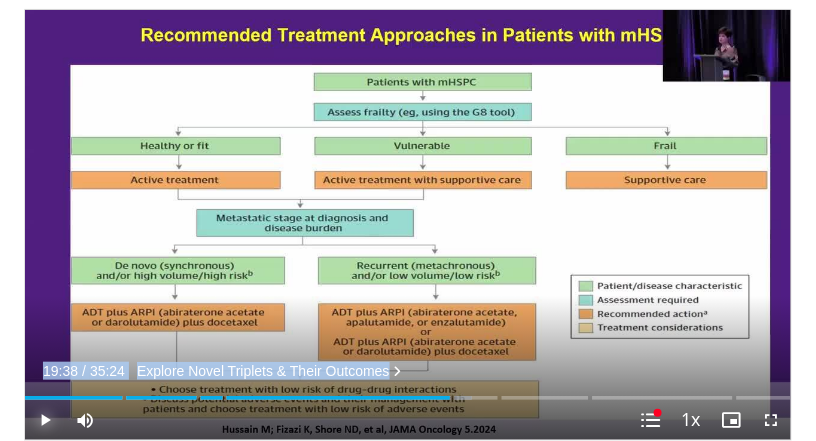click at bounding box center (45, 420) 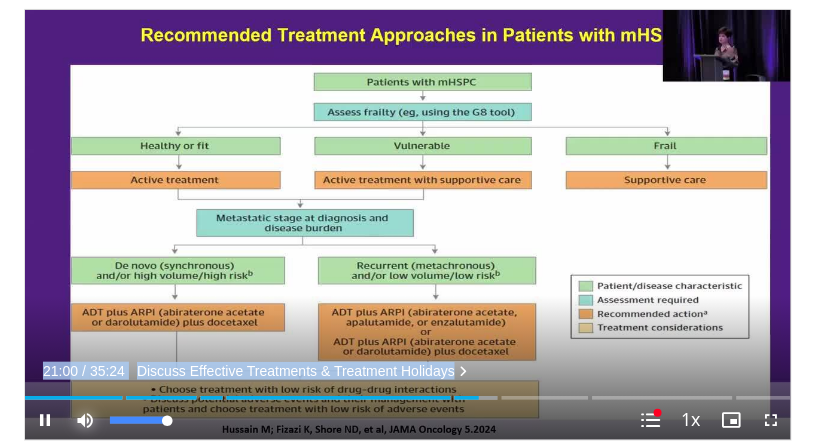 click at bounding box center (85, 420) 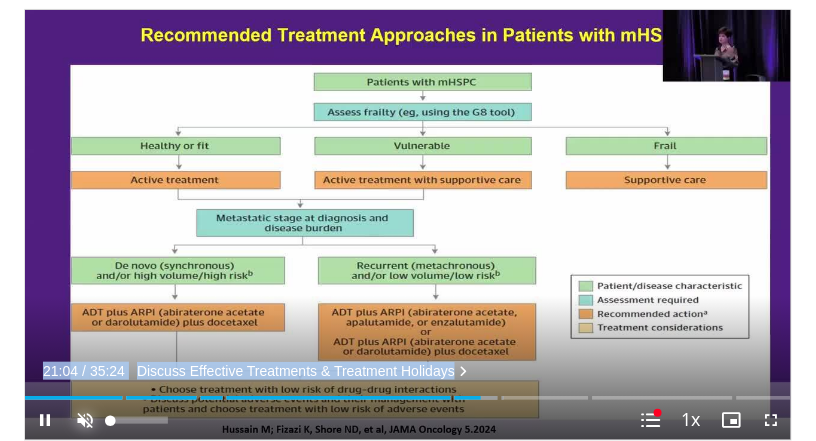 click at bounding box center (85, 420) 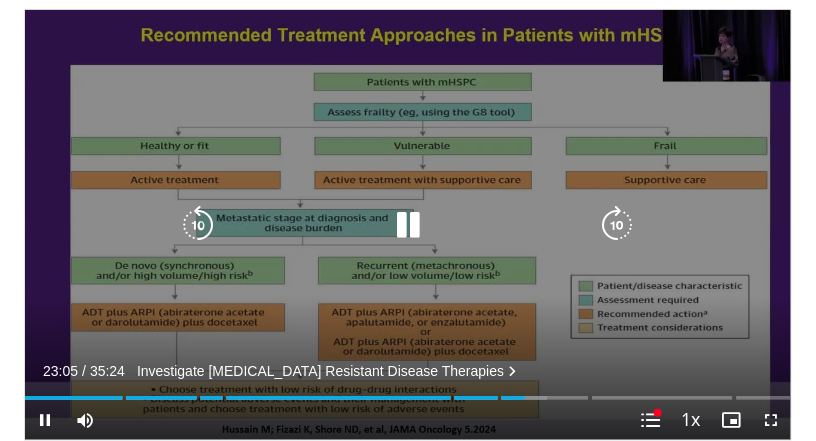click on "10 seconds
Tap to unmute" at bounding box center (408, 225) 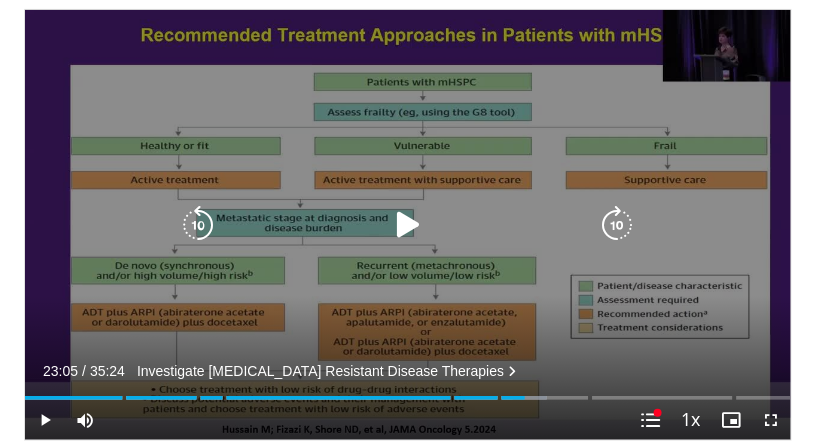 click at bounding box center [408, 225] 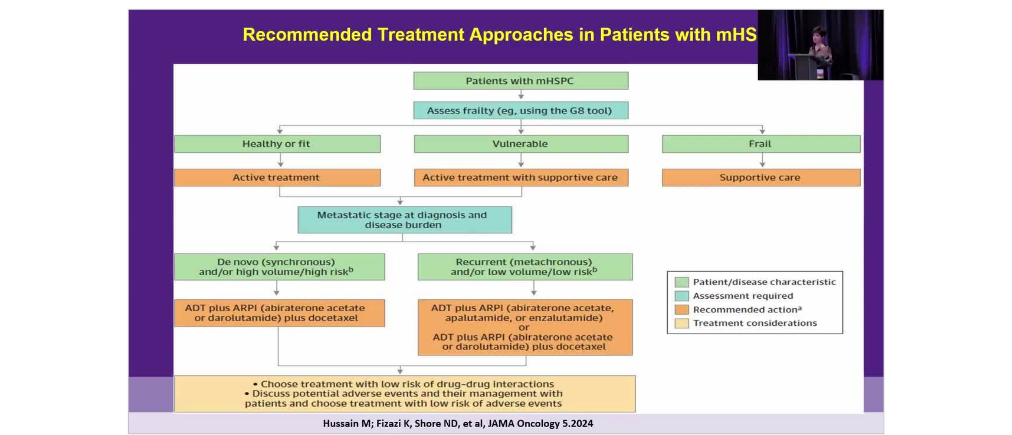 scroll, scrollTop: 207, scrollLeft: 0, axis: vertical 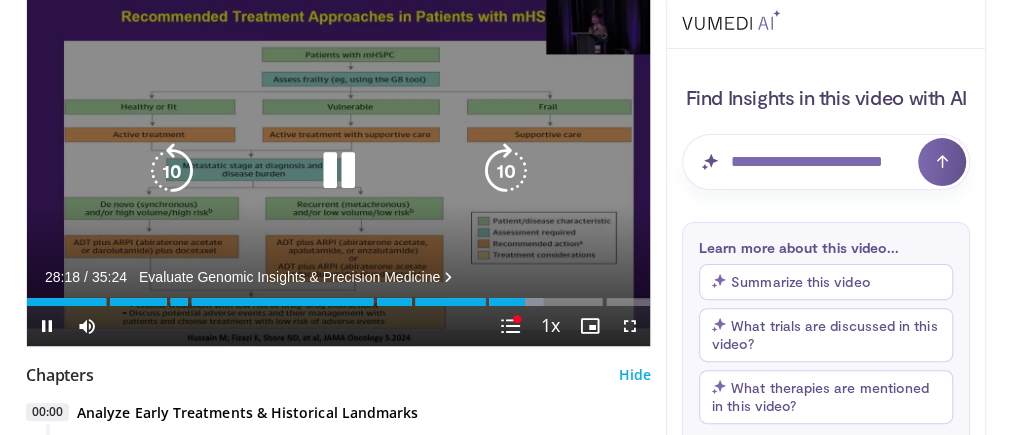 click on "10 seconds
Tap to unmute" at bounding box center (338, 171) 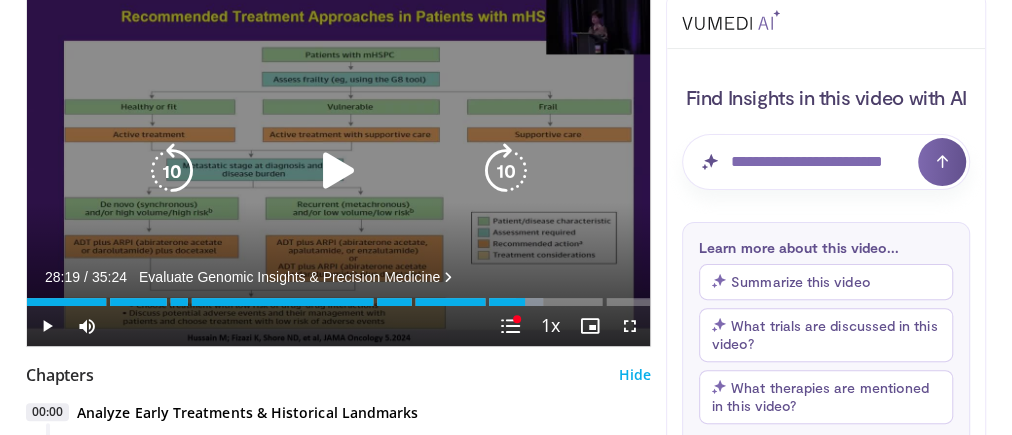 click on "10 seconds
Tap to unmute" at bounding box center (338, 171) 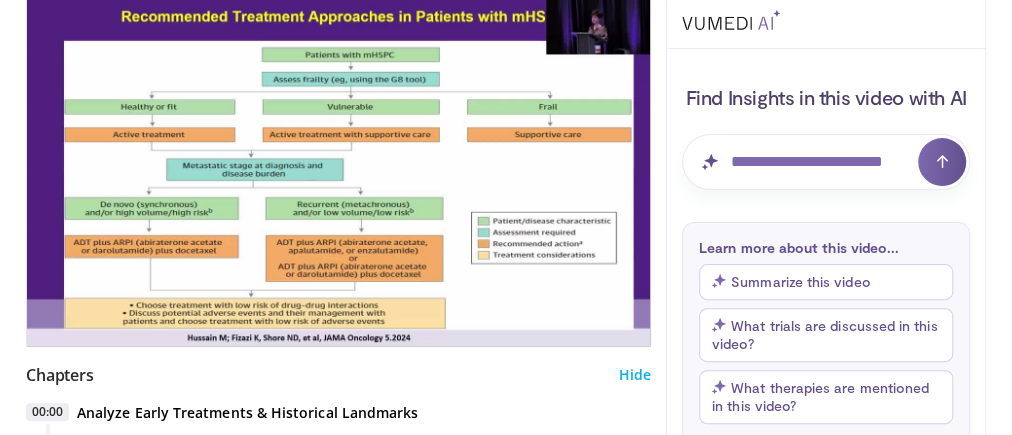 scroll, scrollTop: 588, scrollLeft: 0, axis: vertical 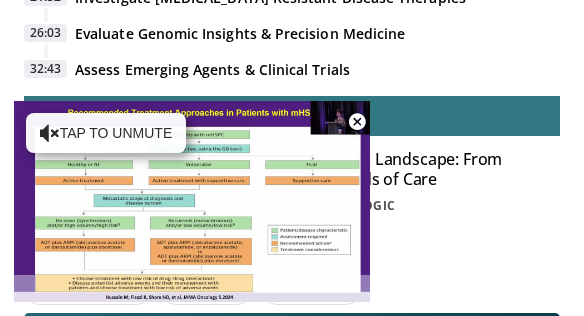 click on "Email
Maha
[MEDICAL_DATA] Therapeutic Landscape: From Biology to Changing Standards of Care
By
3rd Annual [PERSON_NAME] Advances In Urologic Oncology
FEATURING
[PERSON_NAME]
By
3rd Annual [PERSON_NAME] Advances In Urologic Oncology
FEATURING
[PERSON_NAME]
93 views
[DATE]
1" at bounding box center (292, 200) 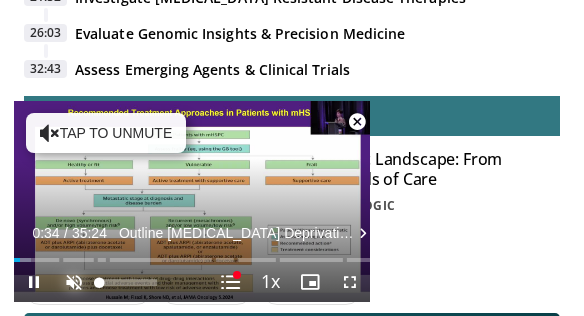 click at bounding box center [74, 282] 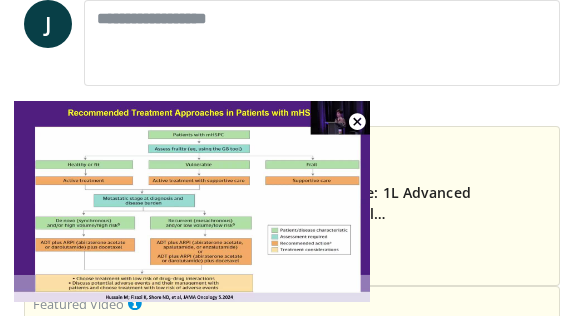 scroll, scrollTop: 1219, scrollLeft: 0, axis: vertical 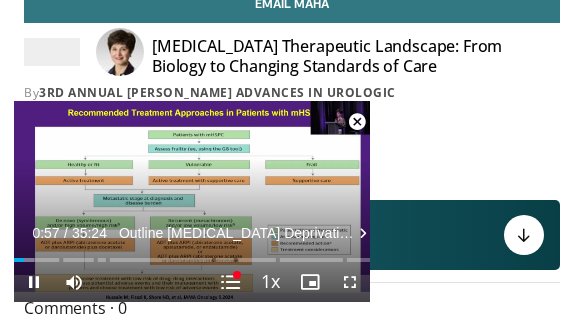 click at bounding box center (357, 122) 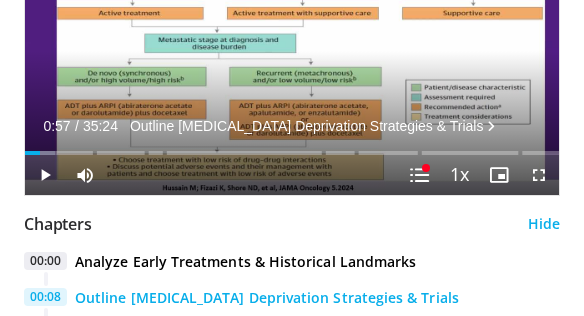 scroll, scrollTop: 247, scrollLeft: 0, axis: vertical 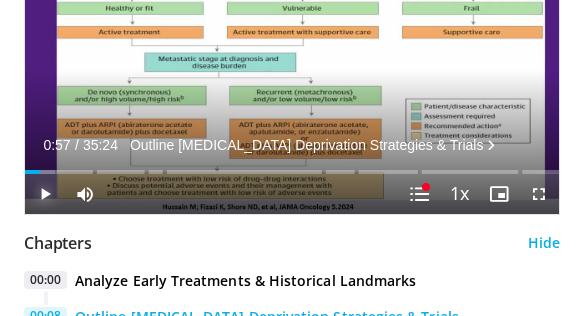 click at bounding box center (45, 194) 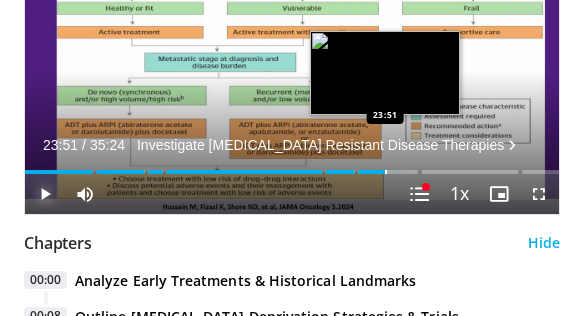 drag, startPoint x: 37, startPoint y: 171, endPoint x: 385, endPoint y: 162, distance: 348.11636 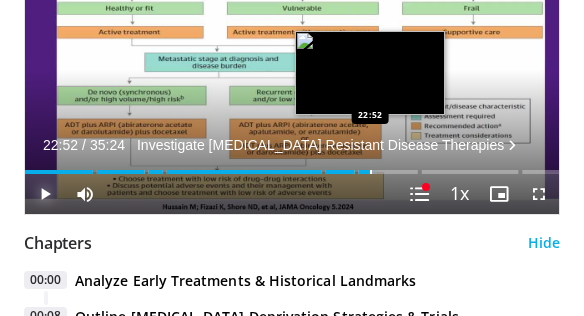 drag, startPoint x: 384, startPoint y: 171, endPoint x: 369, endPoint y: 170, distance: 15.033297 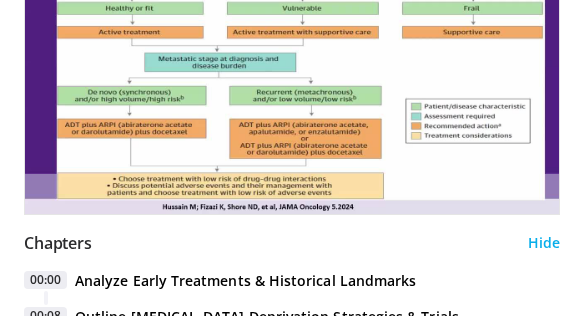 click on "Hide" at bounding box center (544, 243) 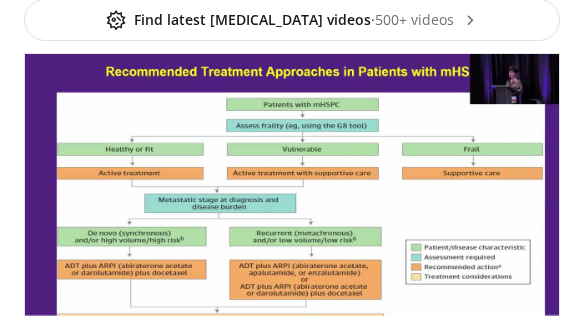 scroll, scrollTop: 0, scrollLeft: 0, axis: both 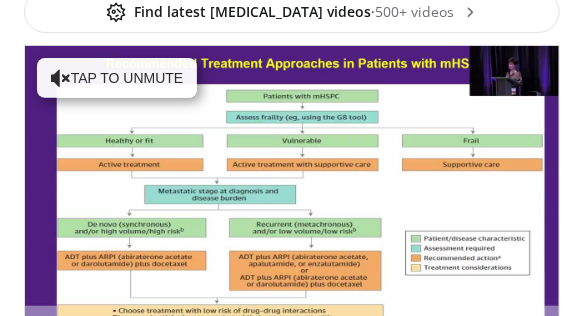 click on "Just Launched:  2025 ASCO® Annual Meeting Insights Hub WATCH NOW
Specialties
Adult & Family Medicine
Allergy, Asthma, Immunology
Anesthesiology
Cardiology
Dental
Dermatology
Endocrinology
Gastroenterology & Hepatology
General Surgery
Hematology & Oncology
Infectious Disease
Nephrology
Neurology
Neurosurgery
Obstetrics & Gynecology
Ophthalmology
Oral Maxillofacial
Orthopaedics
Otolaryngology
Pediatrics
Plastic Surgery Podiatry" at bounding box center (292, 44) 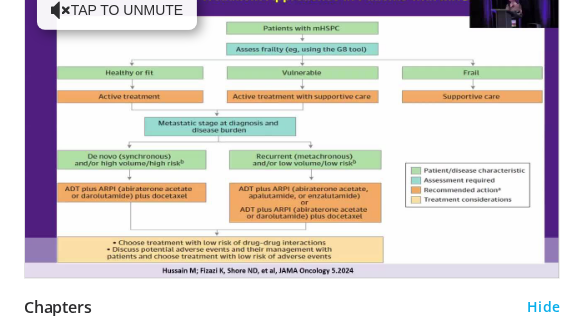 scroll, scrollTop: 205, scrollLeft: 0, axis: vertical 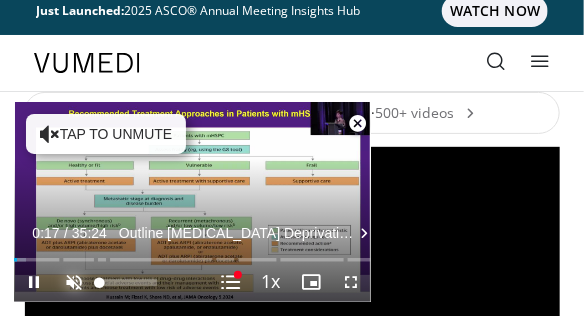 click at bounding box center [74, 282] 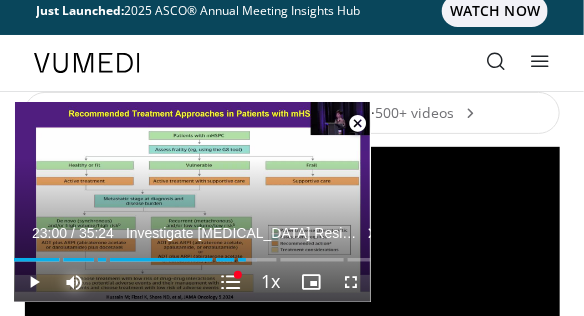 drag, startPoint x: 17, startPoint y: 259, endPoint x: 246, endPoint y: 257, distance: 229.00873 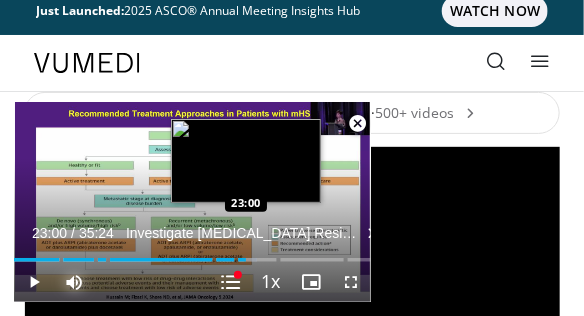 click on "Loaded :  68.19% 23:00 23:00" at bounding box center [192, 252] 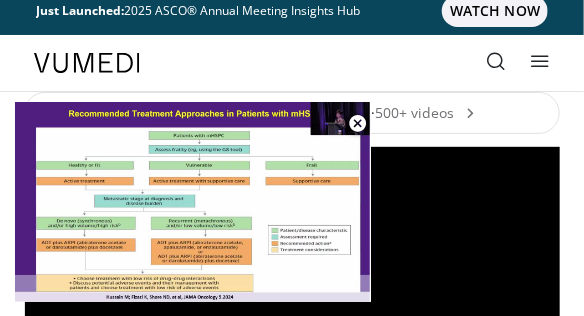 click on "**********" at bounding box center [192, 202] 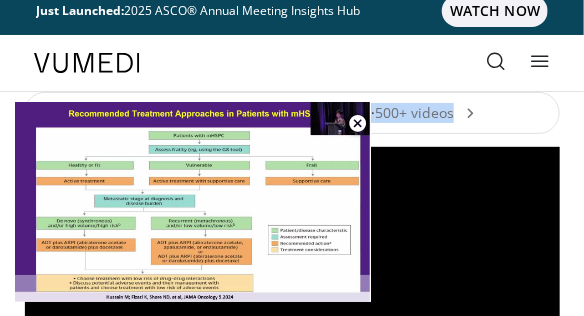 drag, startPoint x: 328, startPoint y: 170, endPoint x: 501, endPoint y: 73, distance: 198.33809 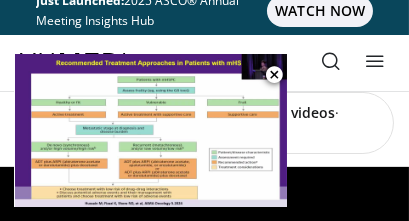 drag, startPoint x: 553, startPoint y: 1, endPoint x: 243, endPoint y: 40, distance: 312.4436 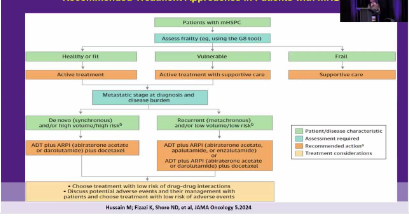 scroll, scrollTop: 0, scrollLeft: 0, axis: both 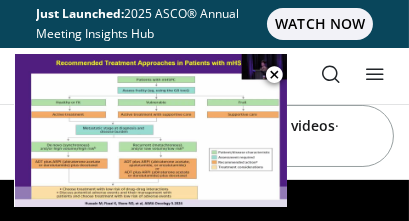 click on "Find latest Prostate Cancer videos
·
500+ videos" at bounding box center (204, 136) 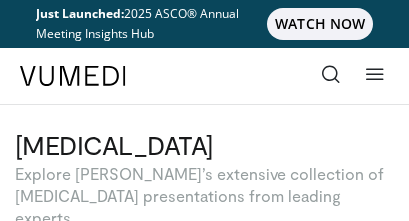 scroll, scrollTop: 0, scrollLeft: 0, axis: both 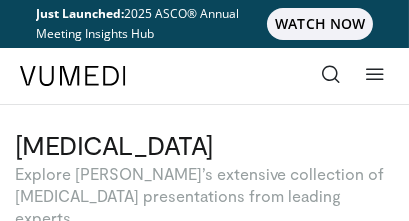 click on "Explore Vumedi’s extensive collection of Prostate Cancer presentations from leading experts" at bounding box center (204, 196) 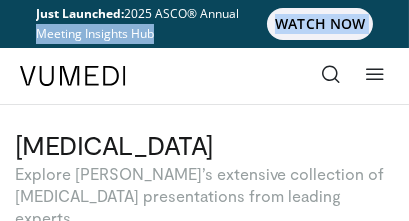 drag, startPoint x: 377, startPoint y: 2, endPoint x: 265, endPoint y: -48, distance: 122.653984 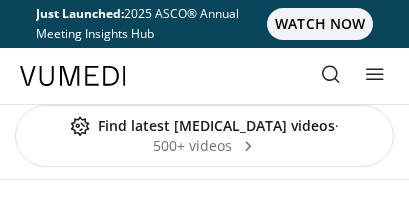 scroll, scrollTop: 0, scrollLeft: 0, axis: both 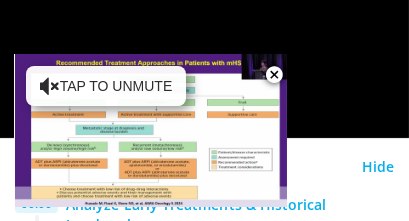 click on "Analyze Early Treatments & Historical Landmarks" at bounding box center [230, 215] 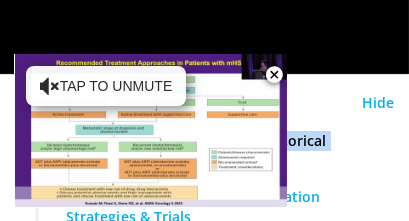 scroll, scrollTop: 352, scrollLeft: 0, axis: vertical 